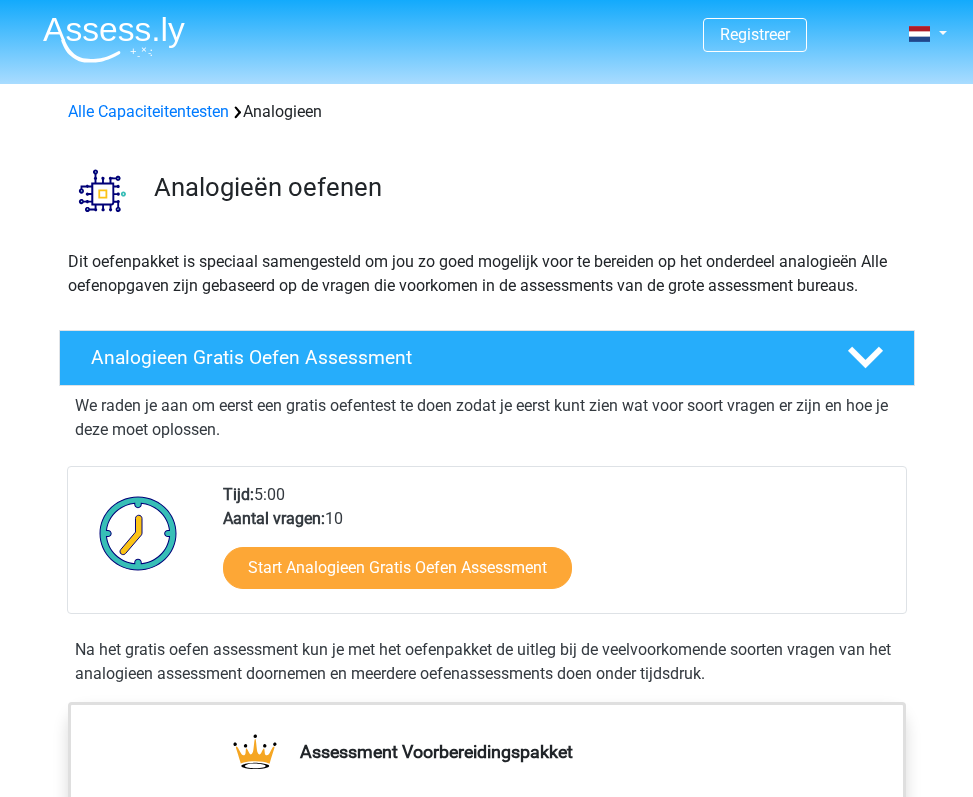 scroll, scrollTop: 0, scrollLeft: 0, axis: both 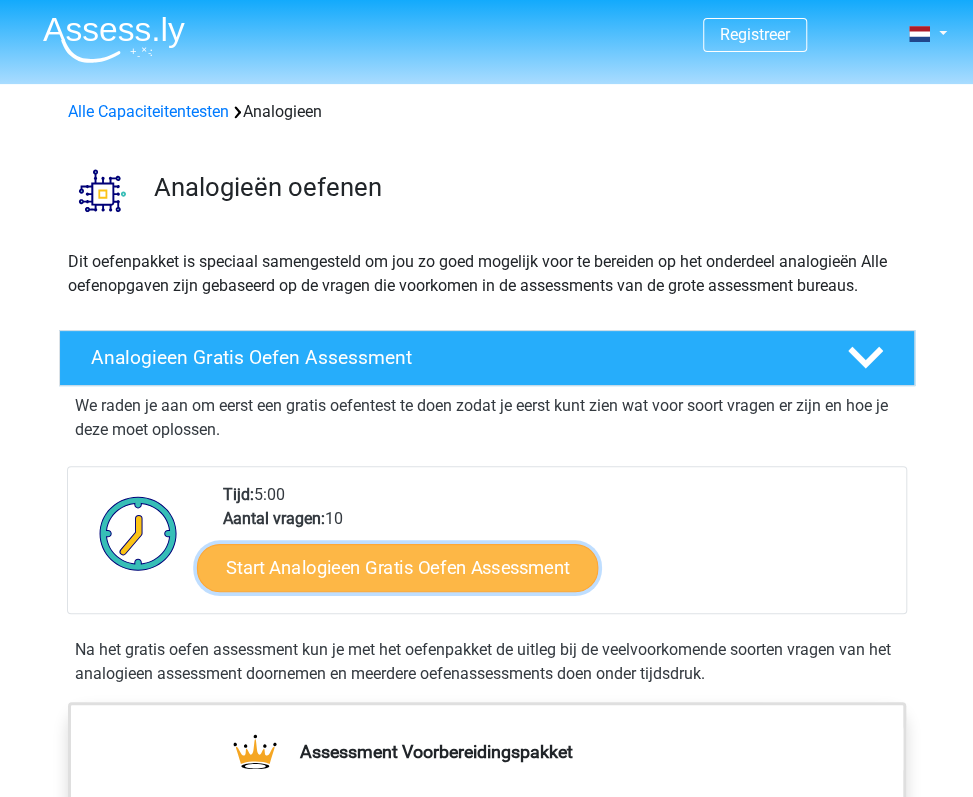 click on "Start Analogieen
Gratis Oefen Assessment" at bounding box center (397, 567) 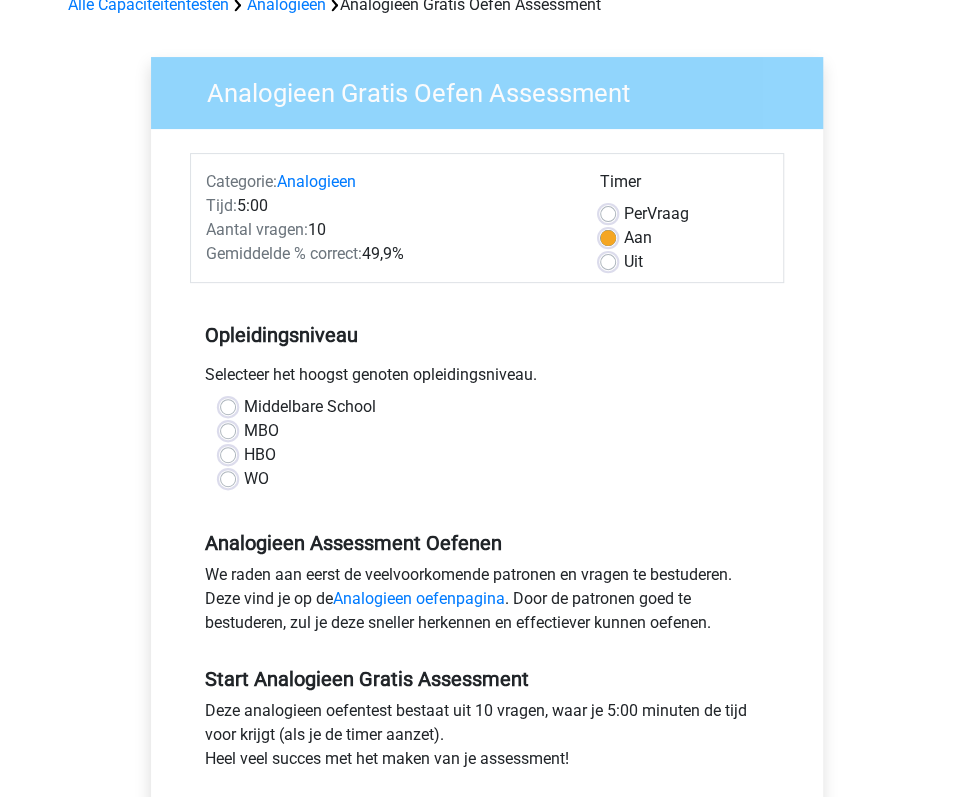 scroll, scrollTop: 110, scrollLeft: 0, axis: vertical 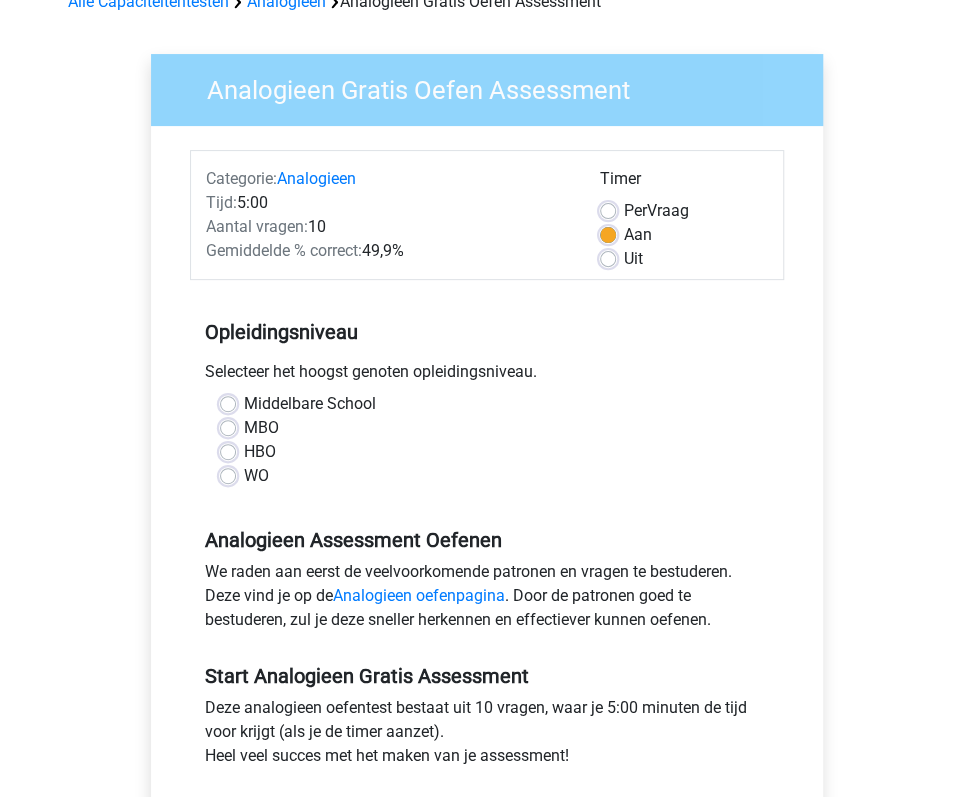click on "WO" at bounding box center [487, 476] 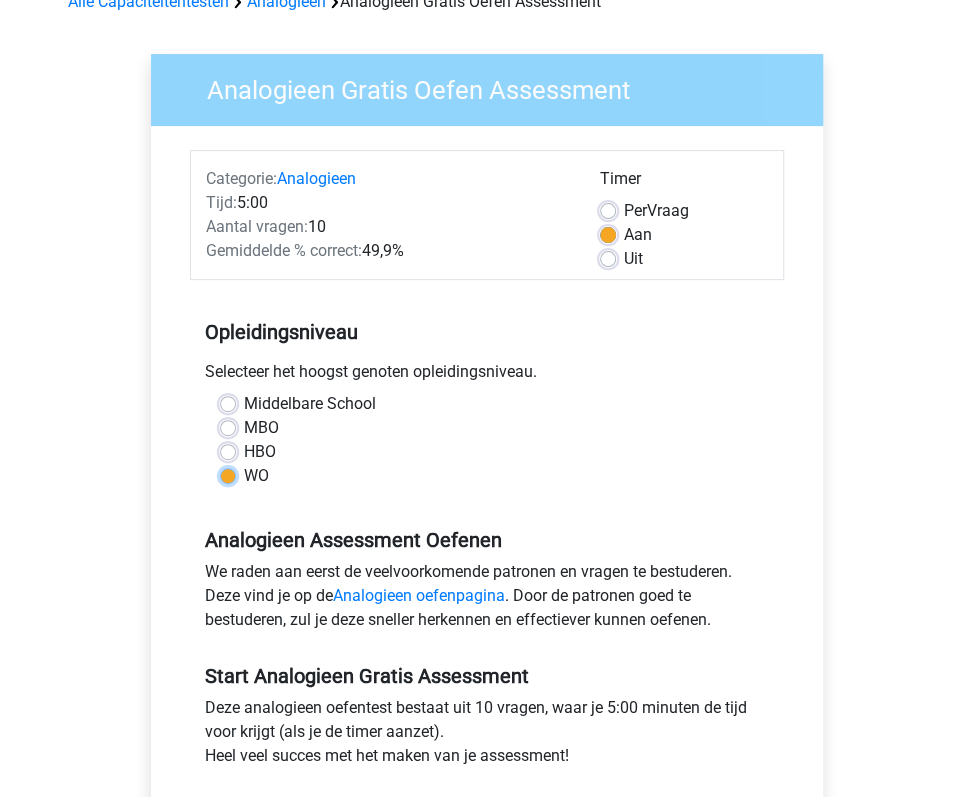 click on "WO" at bounding box center (228, 474) 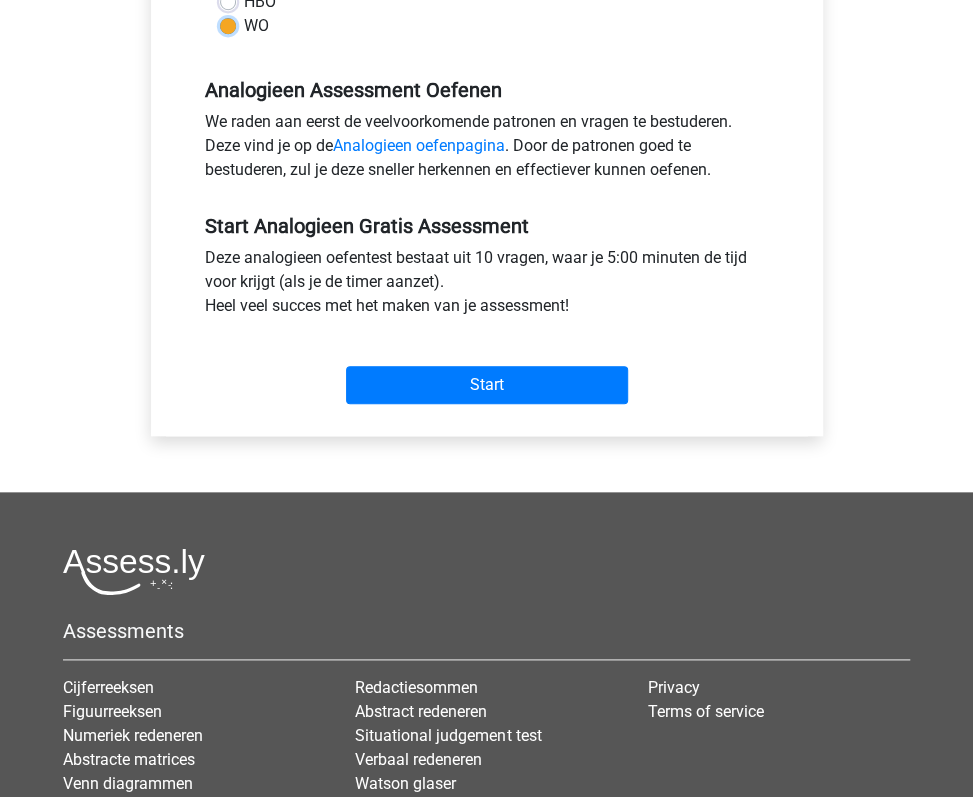 scroll, scrollTop: 564, scrollLeft: 0, axis: vertical 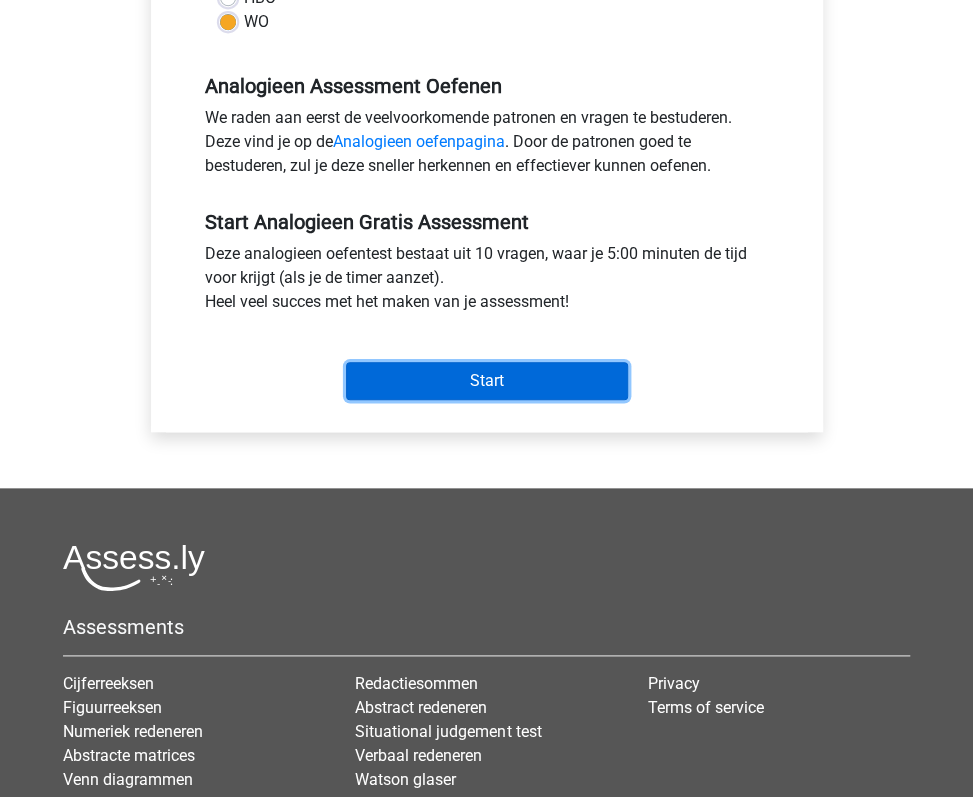 click on "Start" at bounding box center [487, 381] 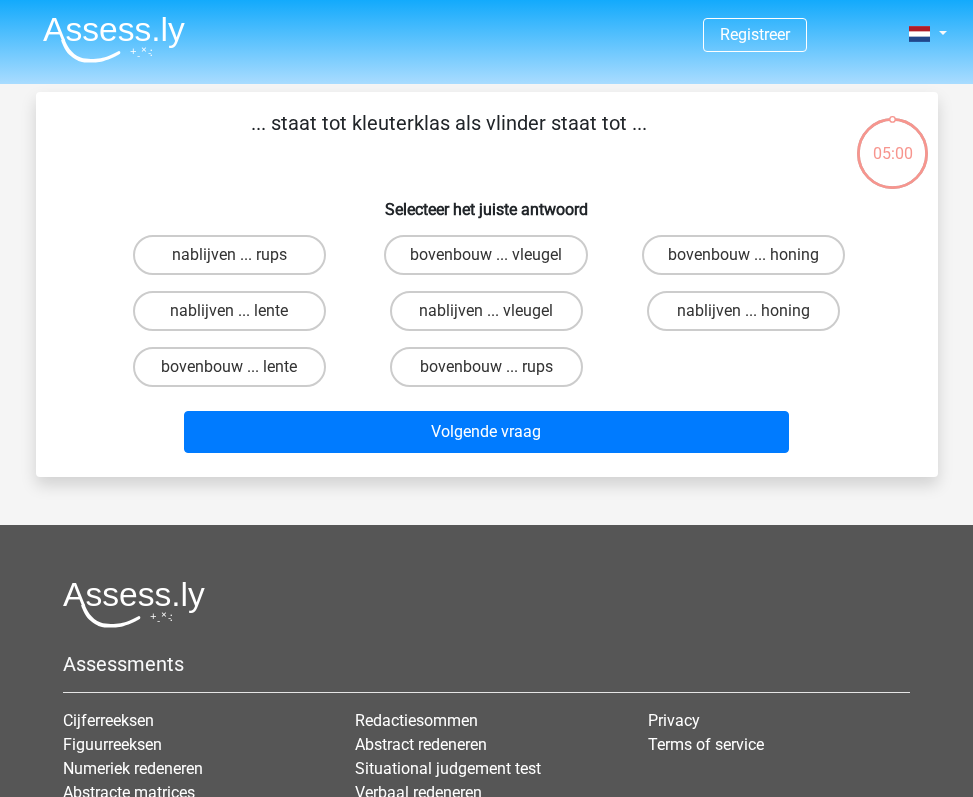 scroll, scrollTop: 0, scrollLeft: 0, axis: both 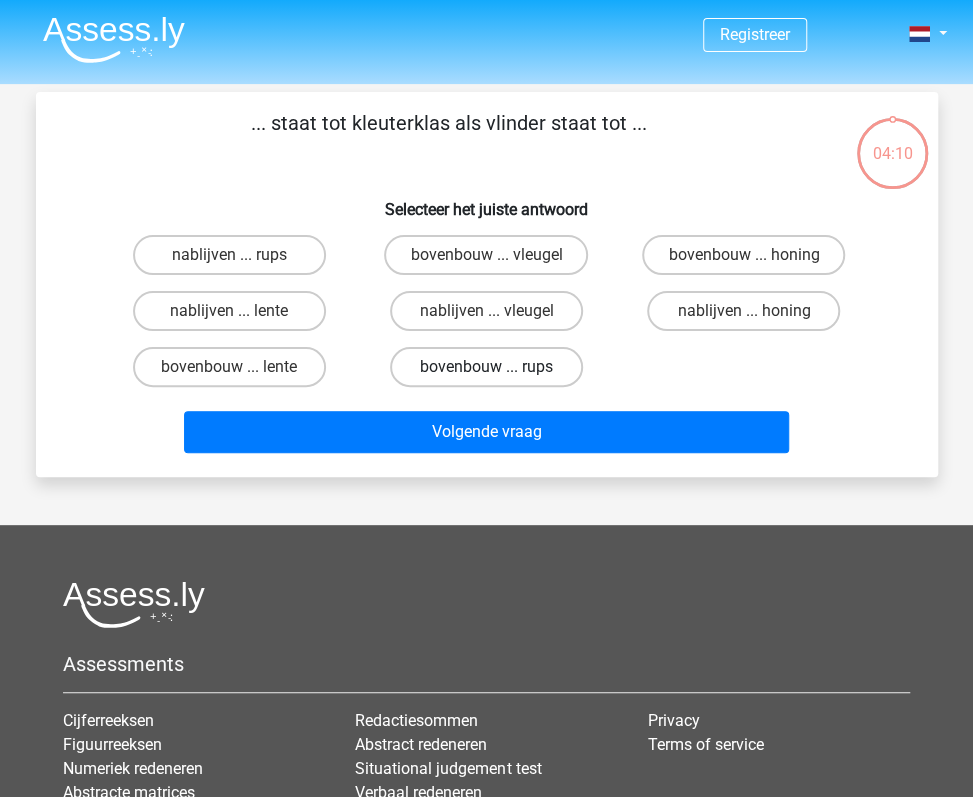 click on "bovenbouw ... rups" at bounding box center [486, 367] 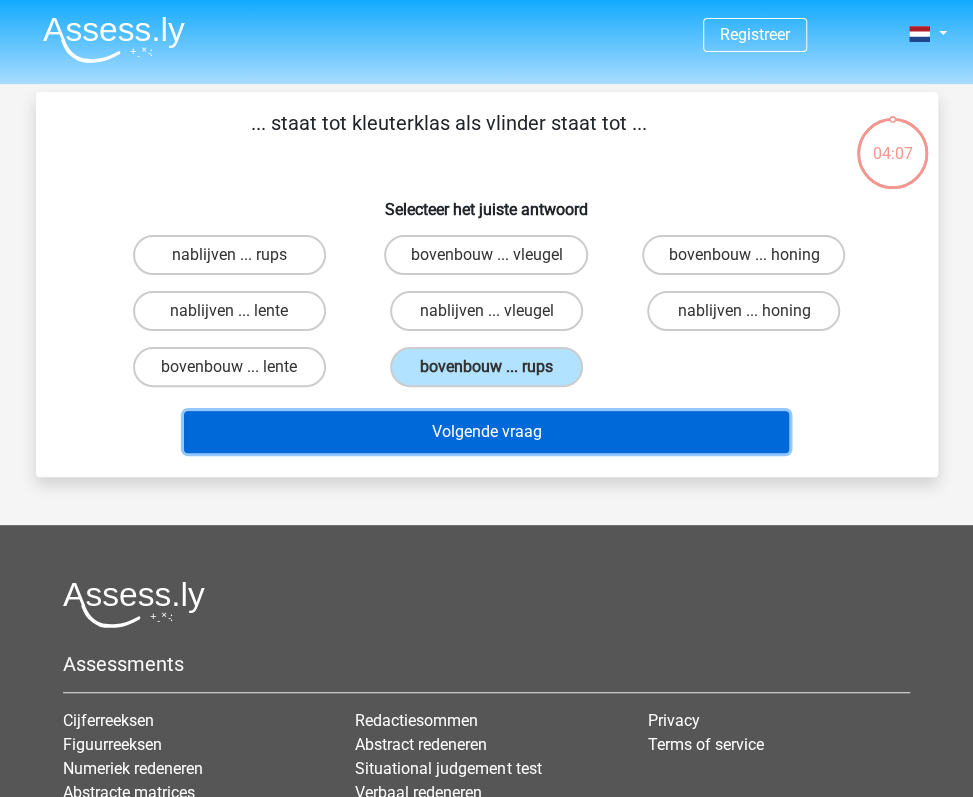 click on "Volgende vraag" at bounding box center [486, 432] 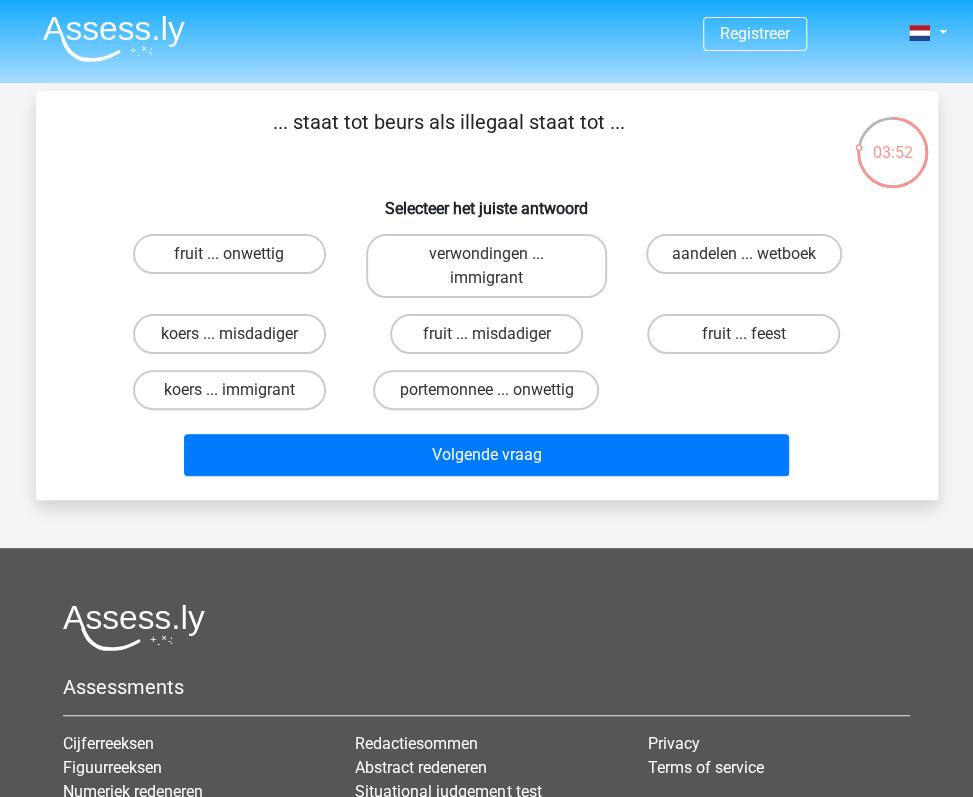 scroll, scrollTop: 0, scrollLeft: 0, axis: both 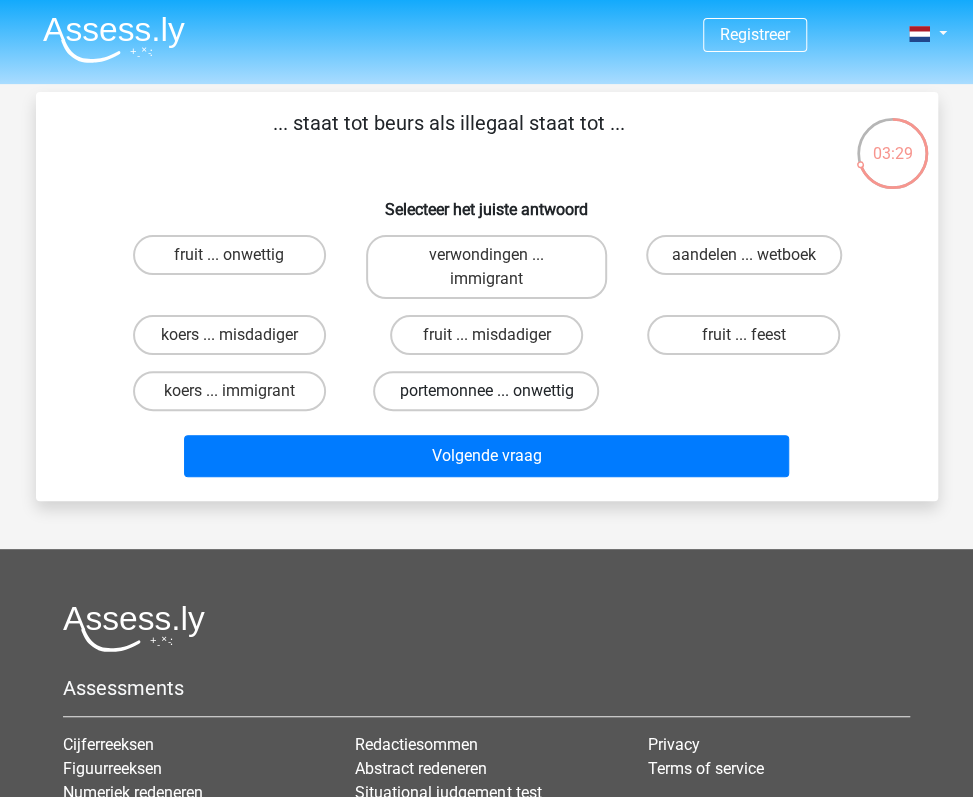 click on "portemonnee ... onwettig" at bounding box center (486, 391) 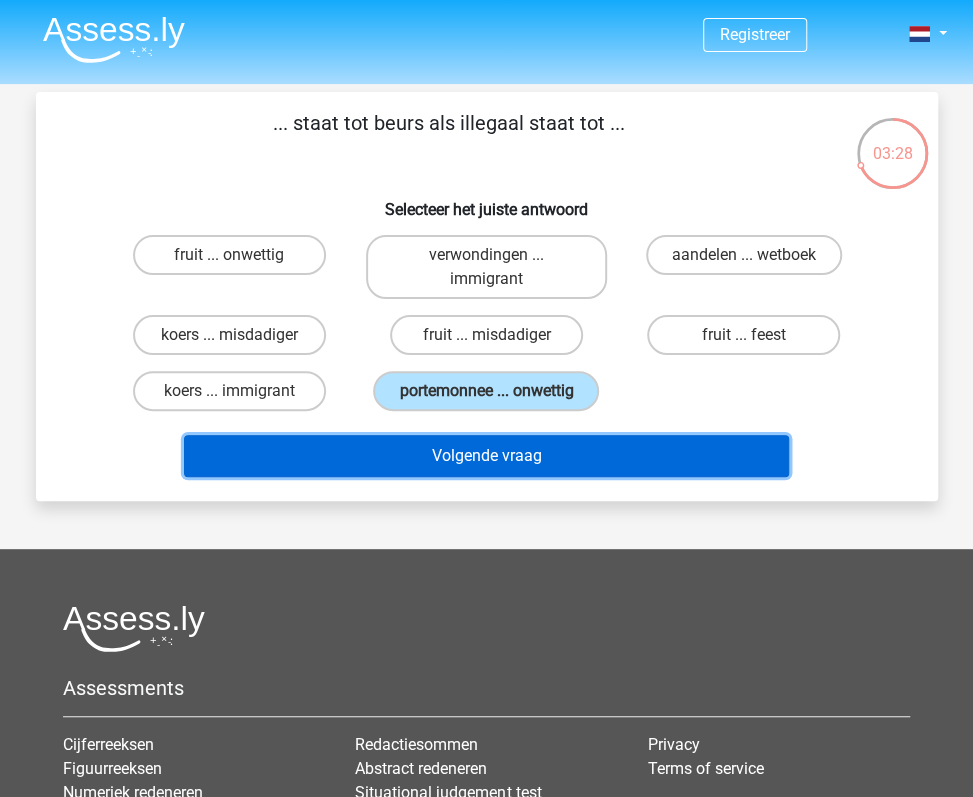 click on "Volgende vraag" at bounding box center (486, 456) 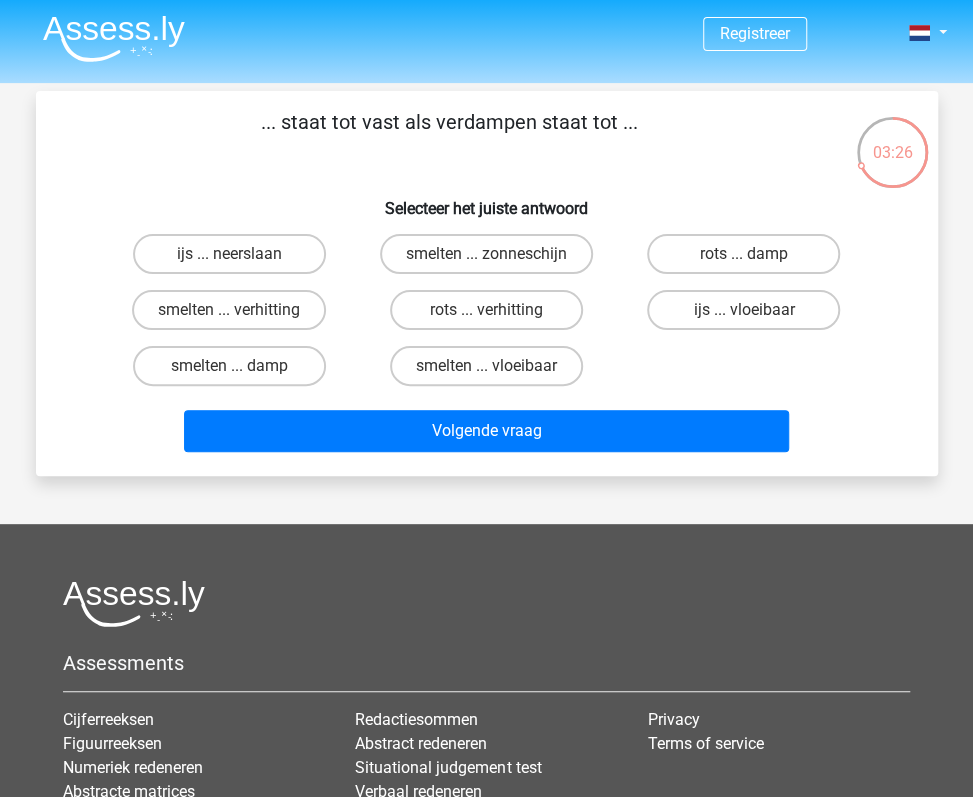 scroll, scrollTop: 0, scrollLeft: 0, axis: both 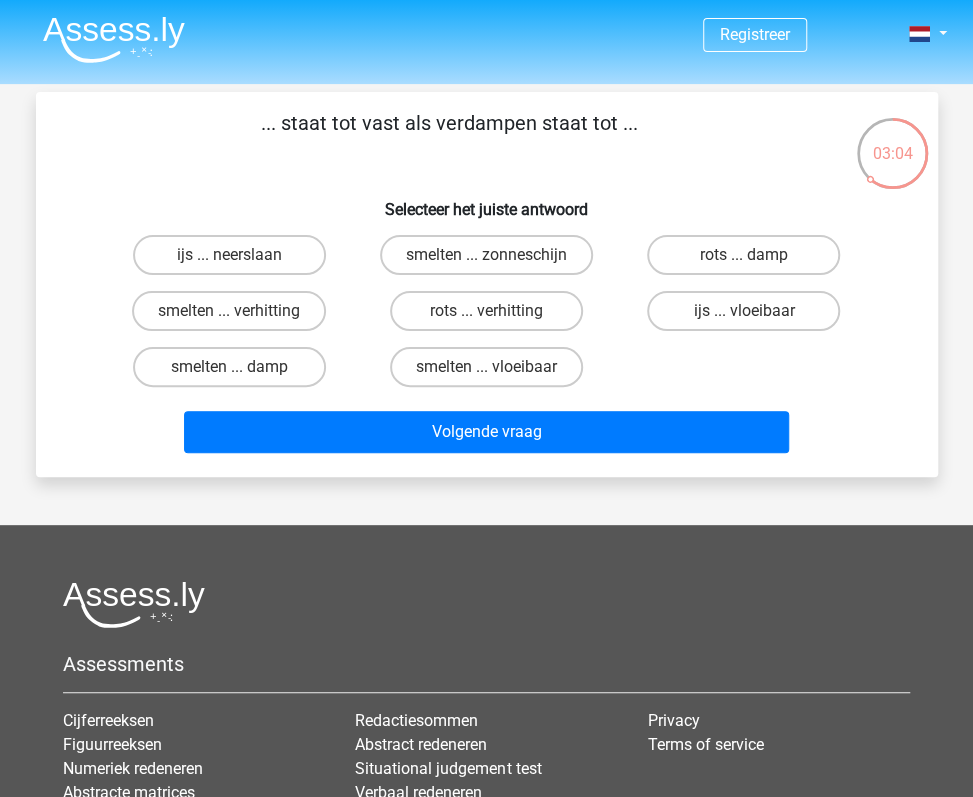 click on "ijs ... vloeibaar" at bounding box center (750, 317) 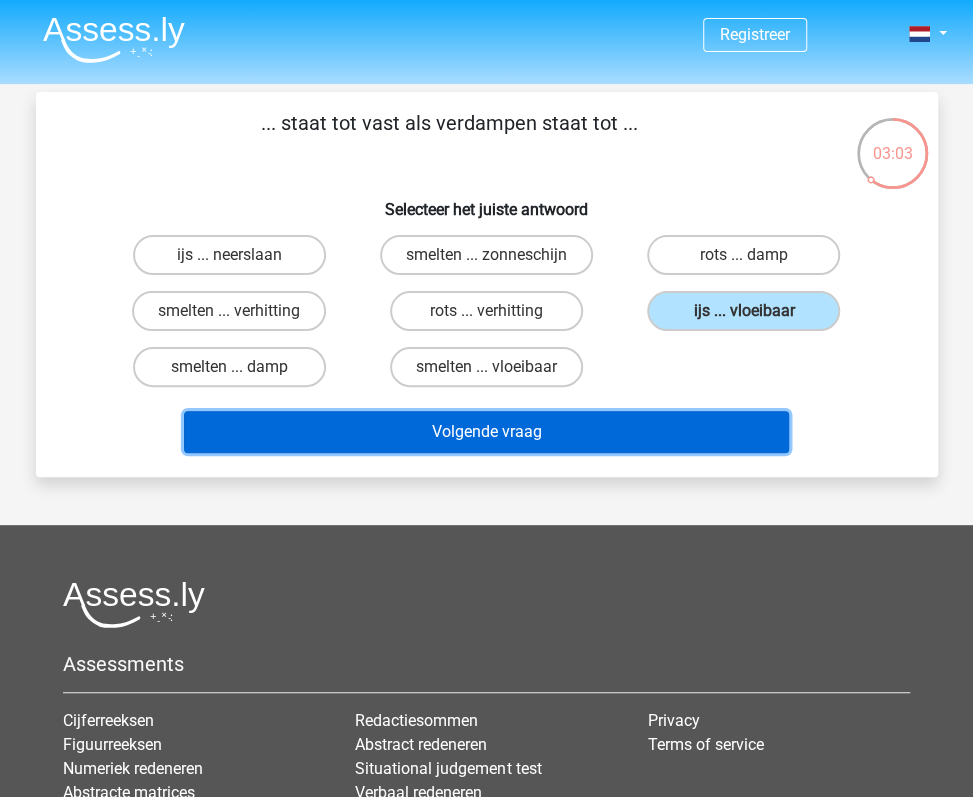 click on "Volgende vraag" at bounding box center [486, 432] 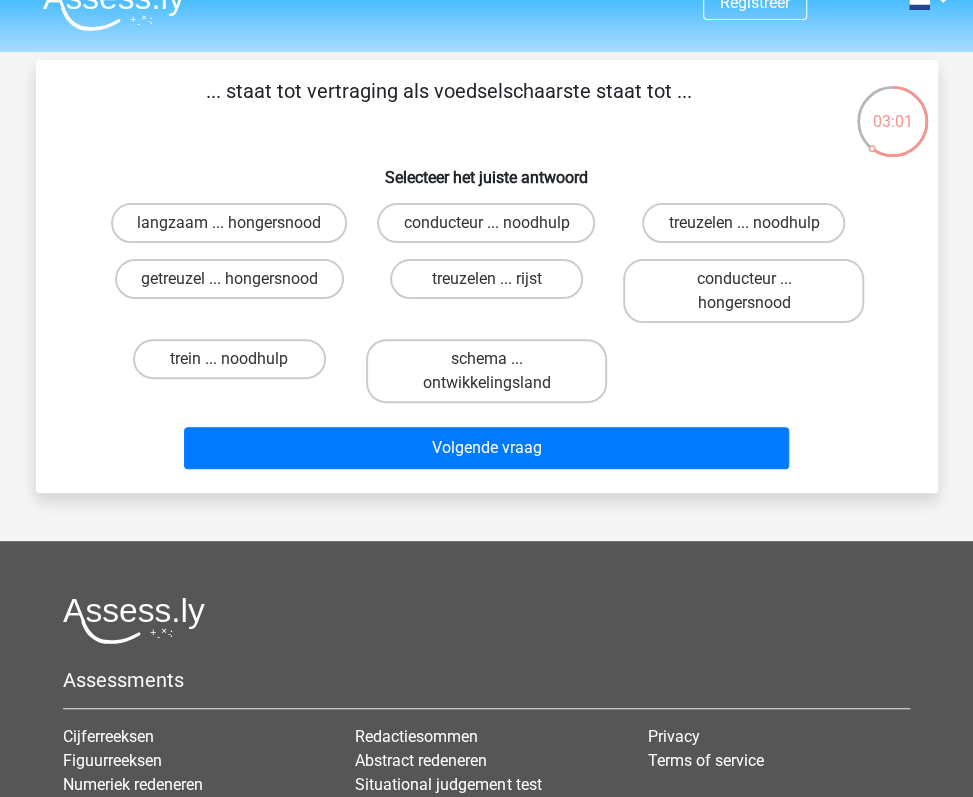 scroll, scrollTop: 0, scrollLeft: 0, axis: both 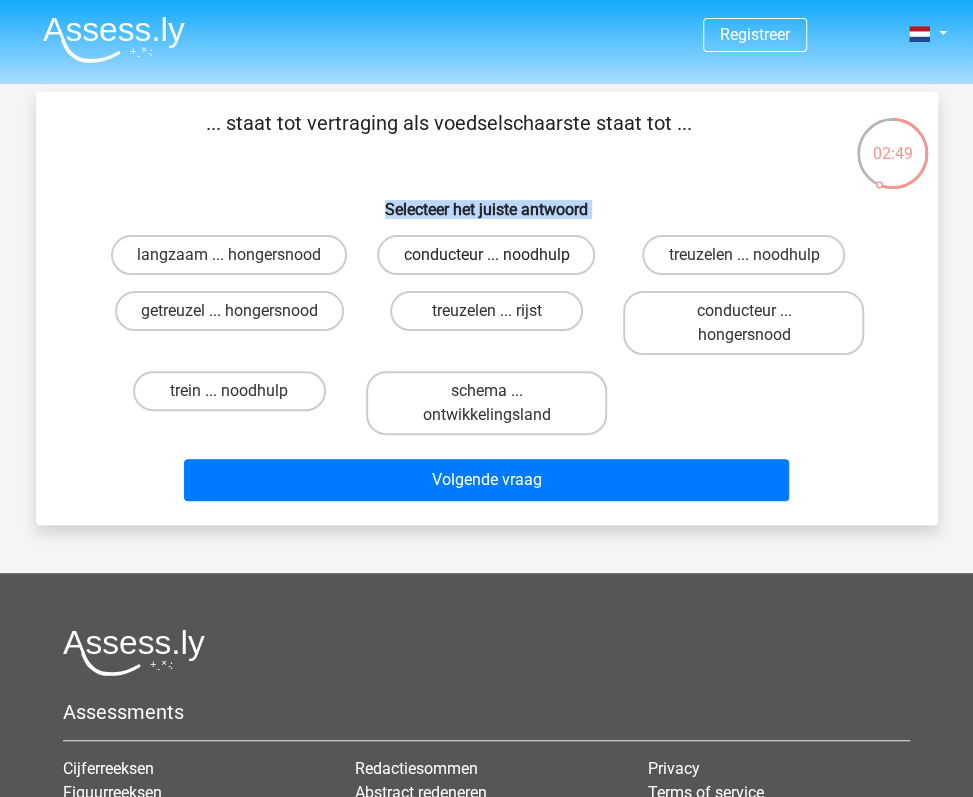 drag, startPoint x: 193, startPoint y: 189, endPoint x: 418, endPoint y: 267, distance: 238.13652 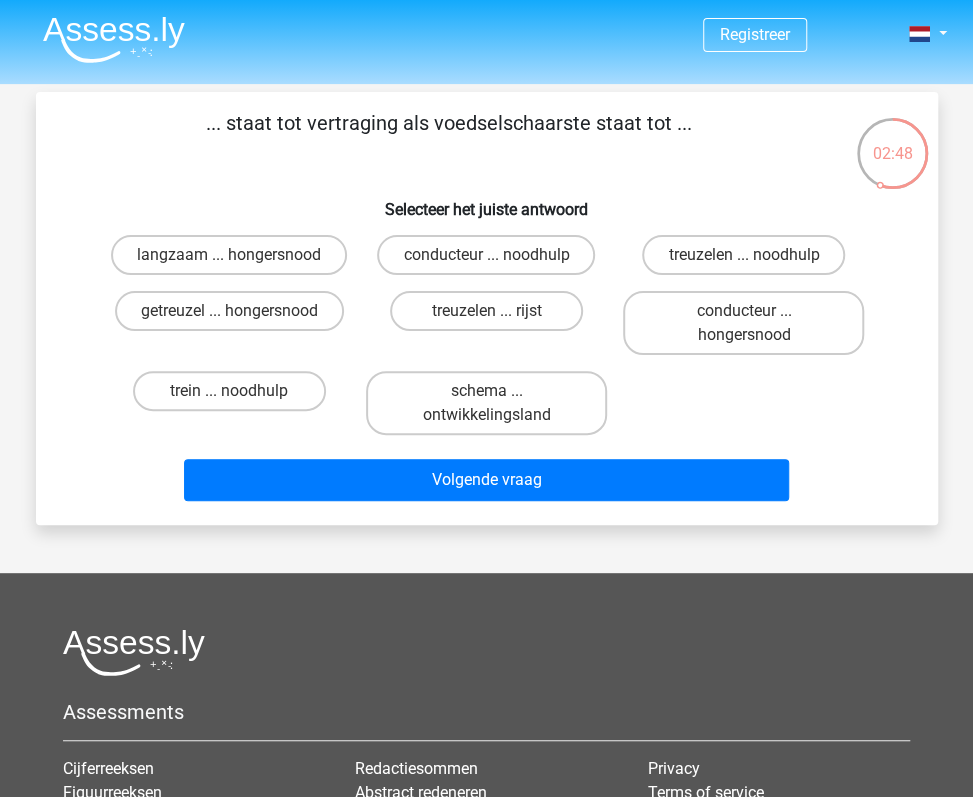 click on "... staat tot vertraging als voedselschaarste staat tot ..." at bounding box center [449, 138] 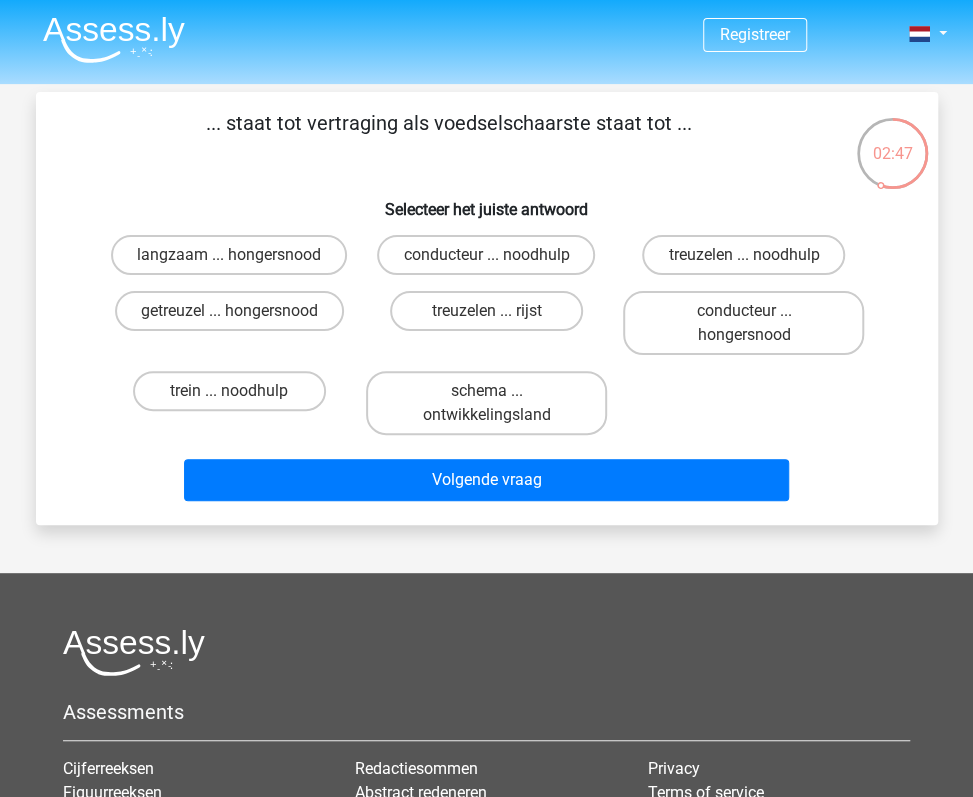 click on "... staat tot vertraging als voedselschaarste staat tot ..." at bounding box center (449, 138) 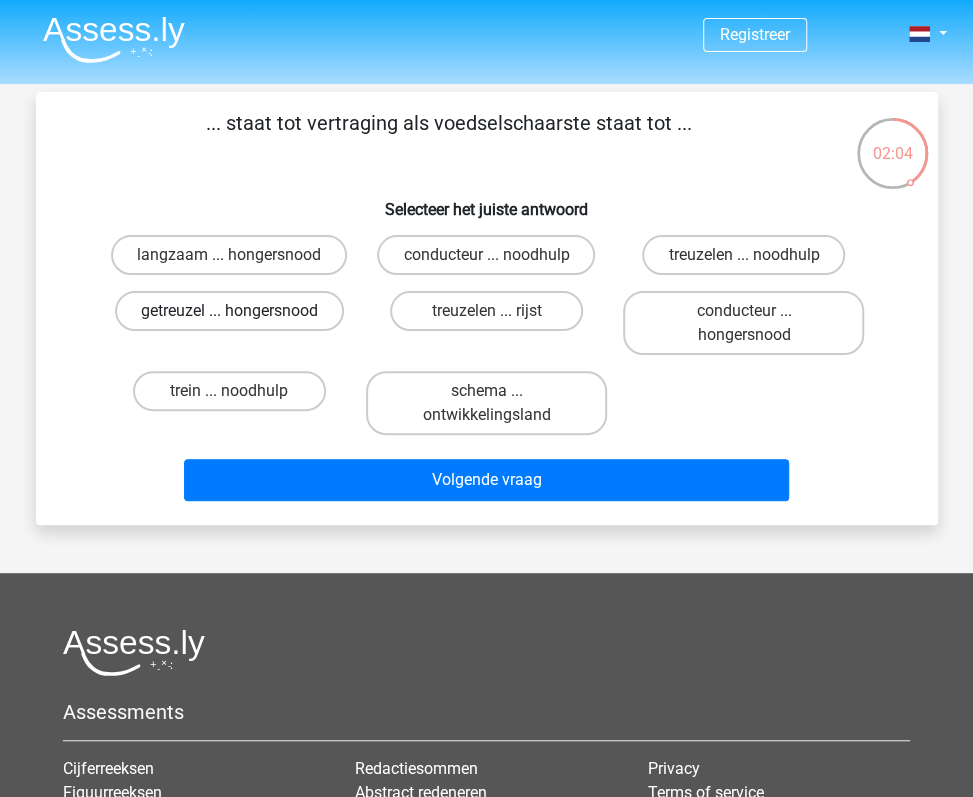 click on "getreuzel ... hongersnood" at bounding box center (229, 311) 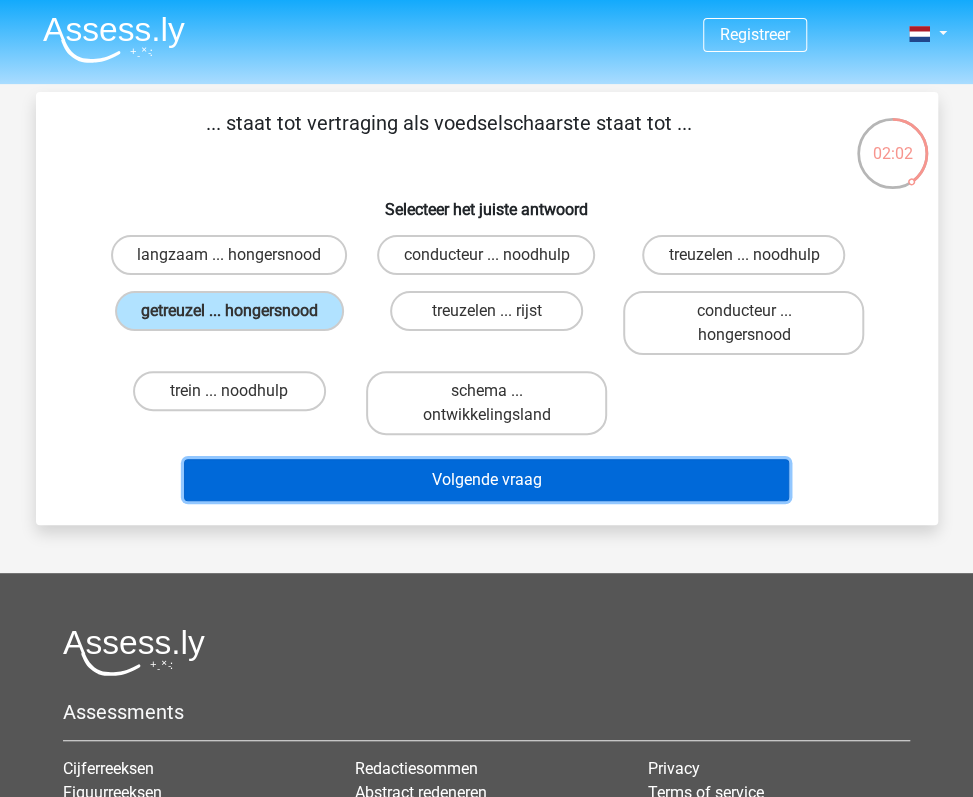 click on "Volgende vraag" at bounding box center (486, 480) 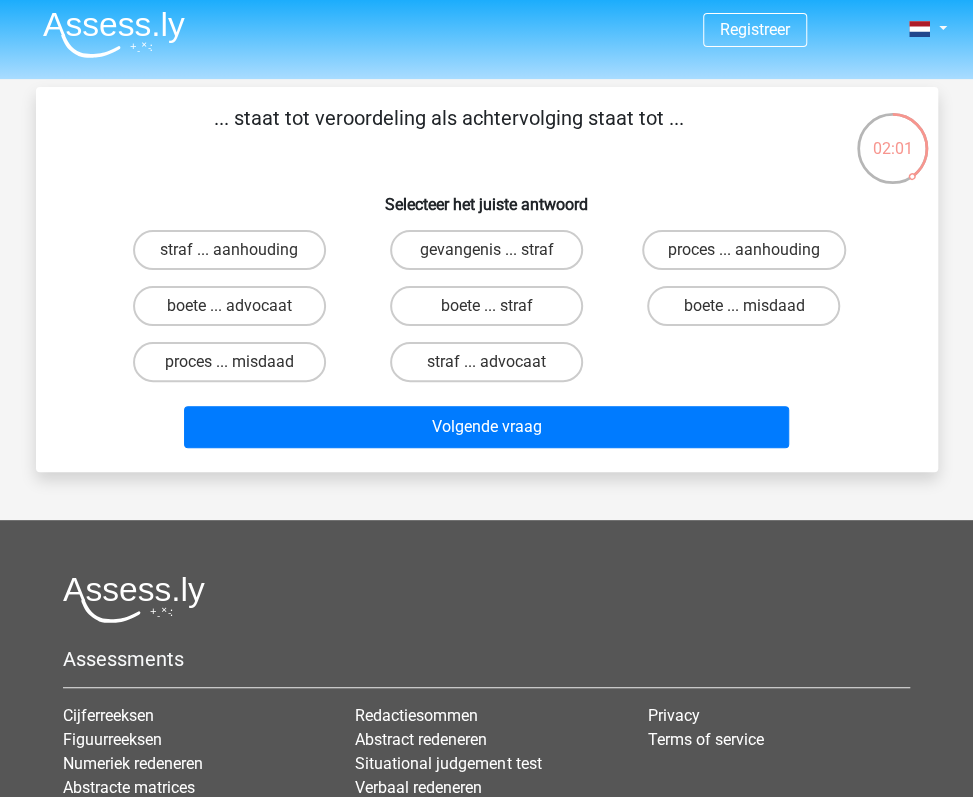 scroll, scrollTop: 0, scrollLeft: 0, axis: both 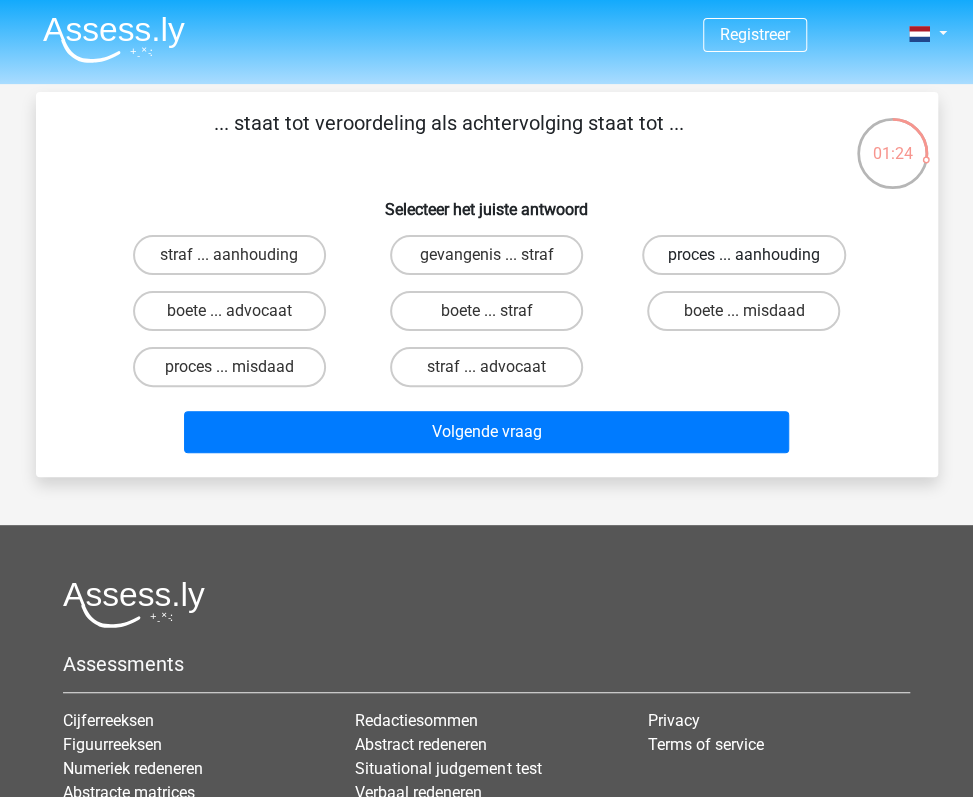 click on "proces ... aanhouding" at bounding box center [744, 255] 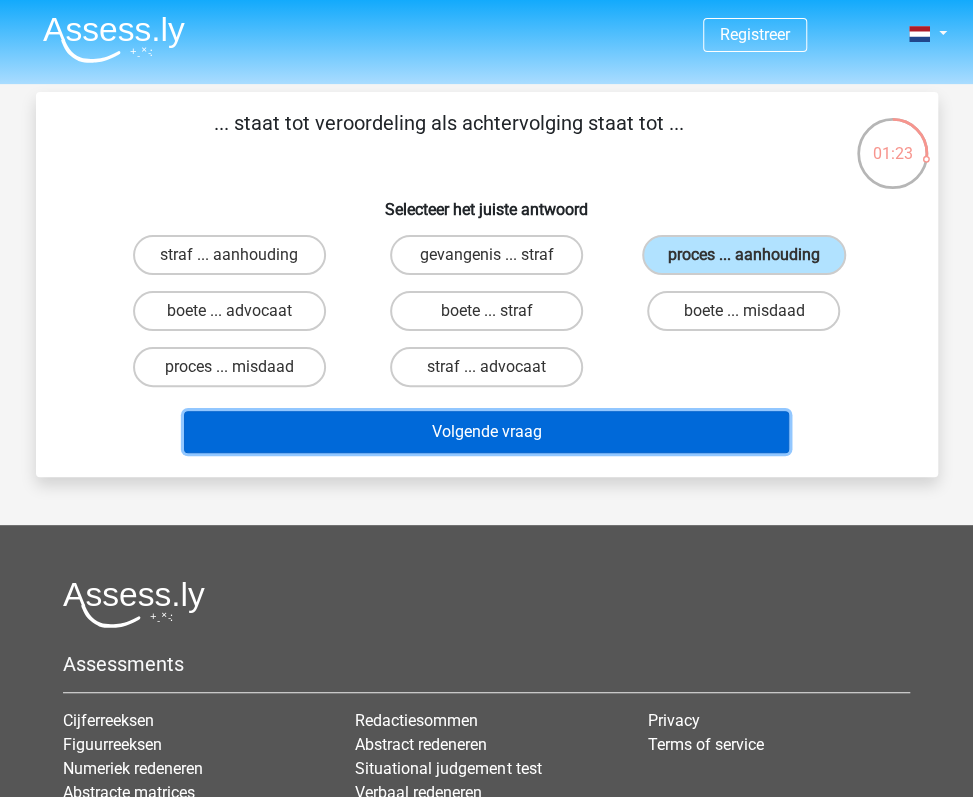 click on "Volgende vraag" at bounding box center [486, 432] 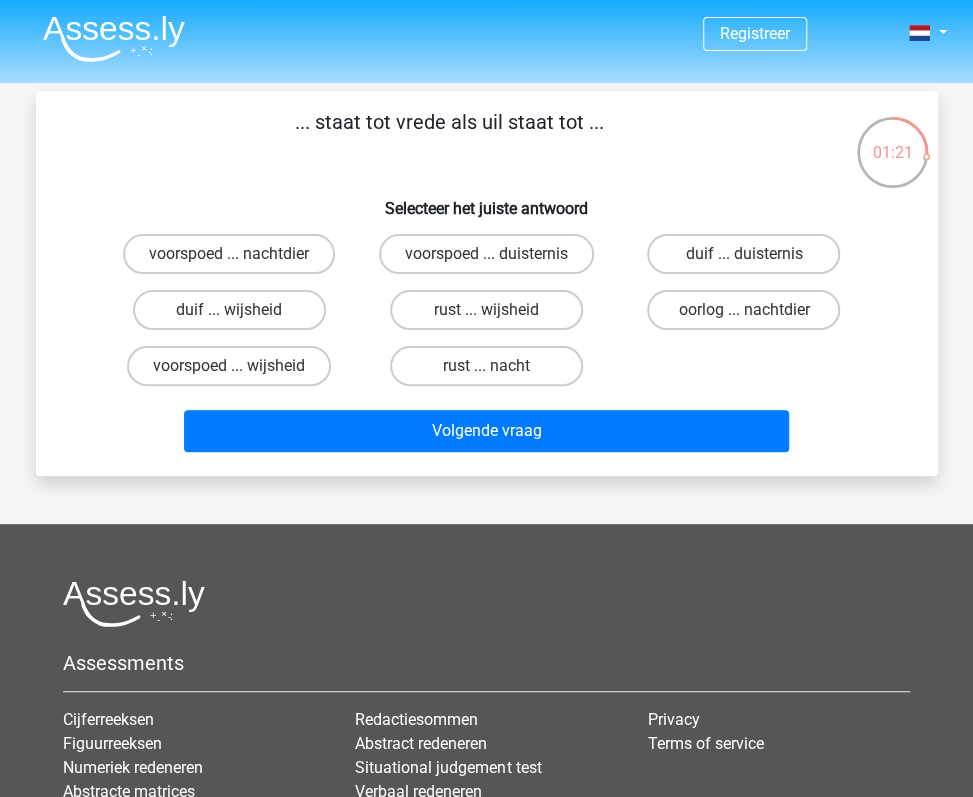 scroll, scrollTop: 0, scrollLeft: 0, axis: both 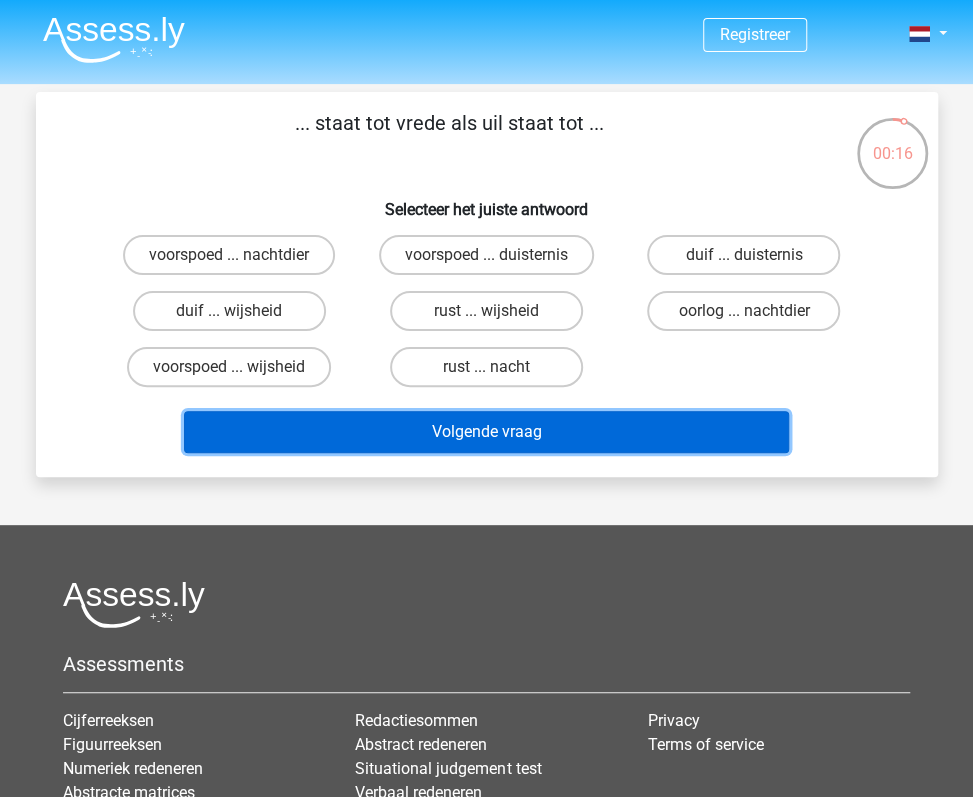 click on "Volgende vraag" at bounding box center [486, 432] 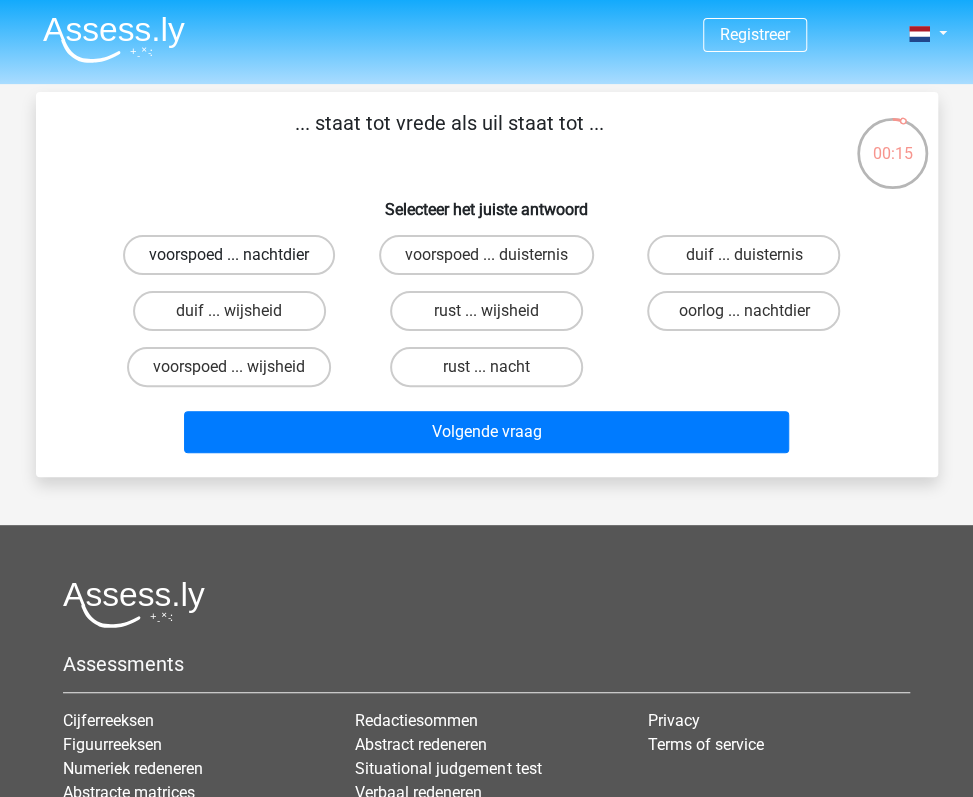 click on "voorspoed ... nachtdier" at bounding box center [229, 255] 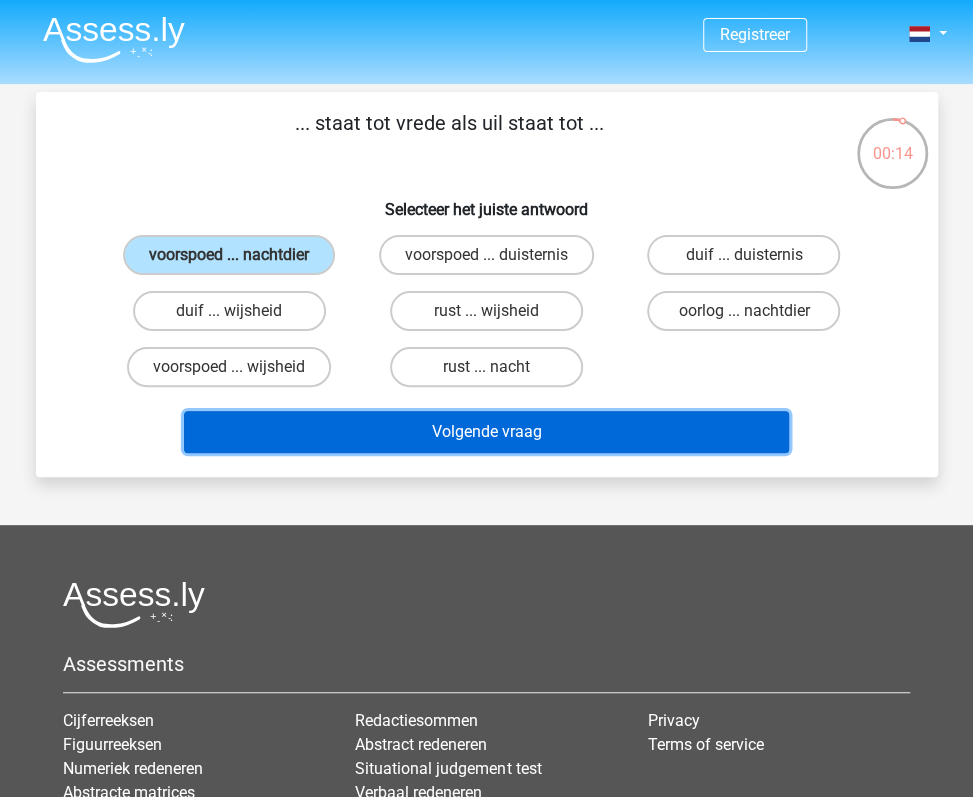 click on "Volgende vraag" at bounding box center [486, 432] 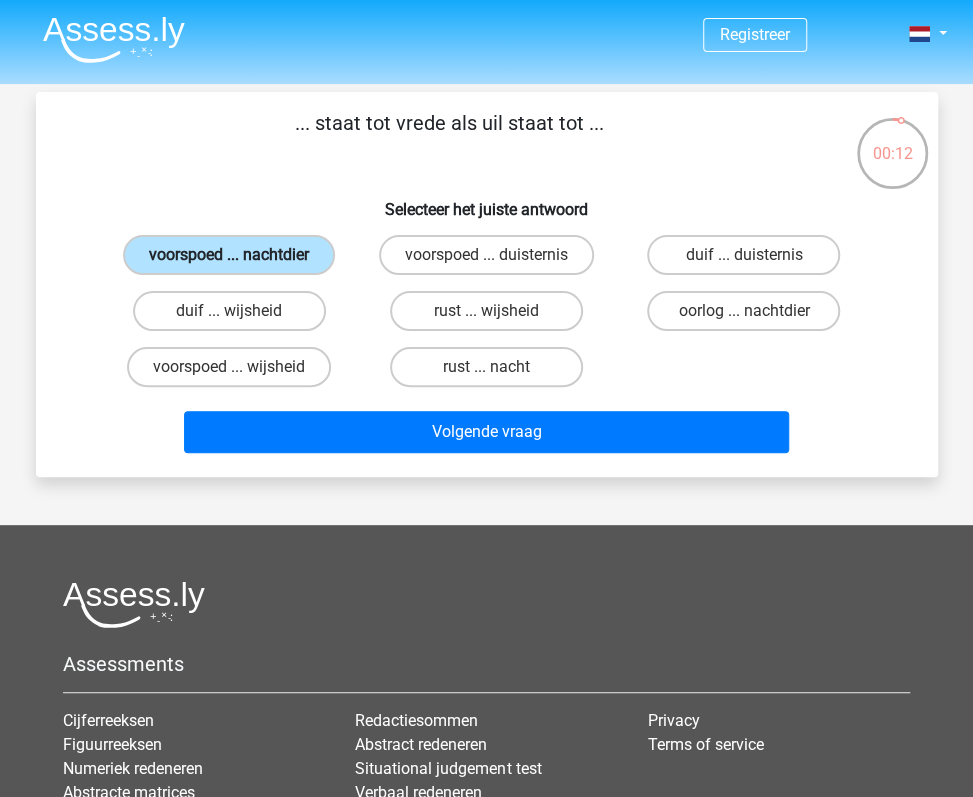 click on "voorspoed ... nachtdier" at bounding box center [229, 255] 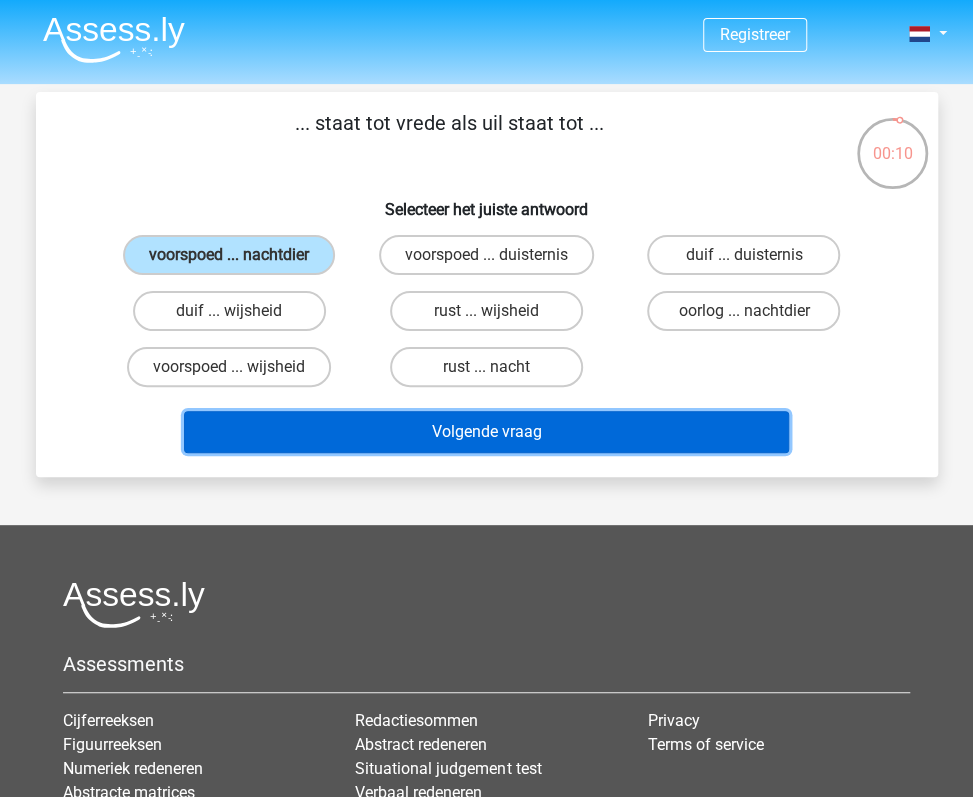 click on "Volgende vraag" at bounding box center [486, 432] 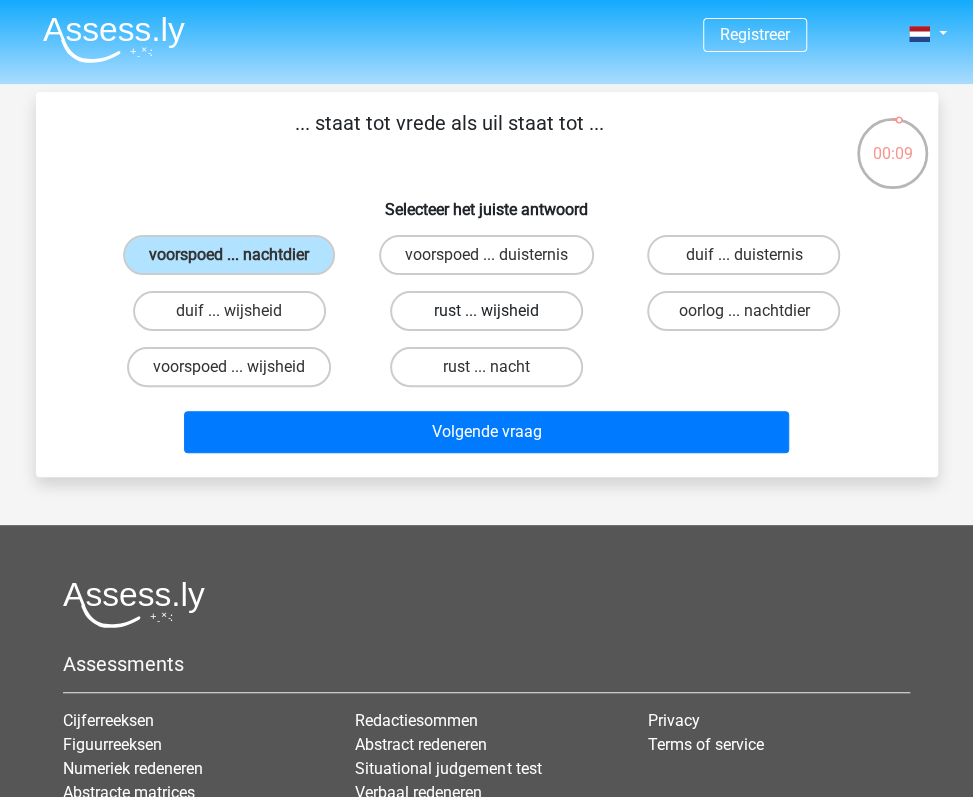 click on "rust ... wijsheid" at bounding box center [486, 311] 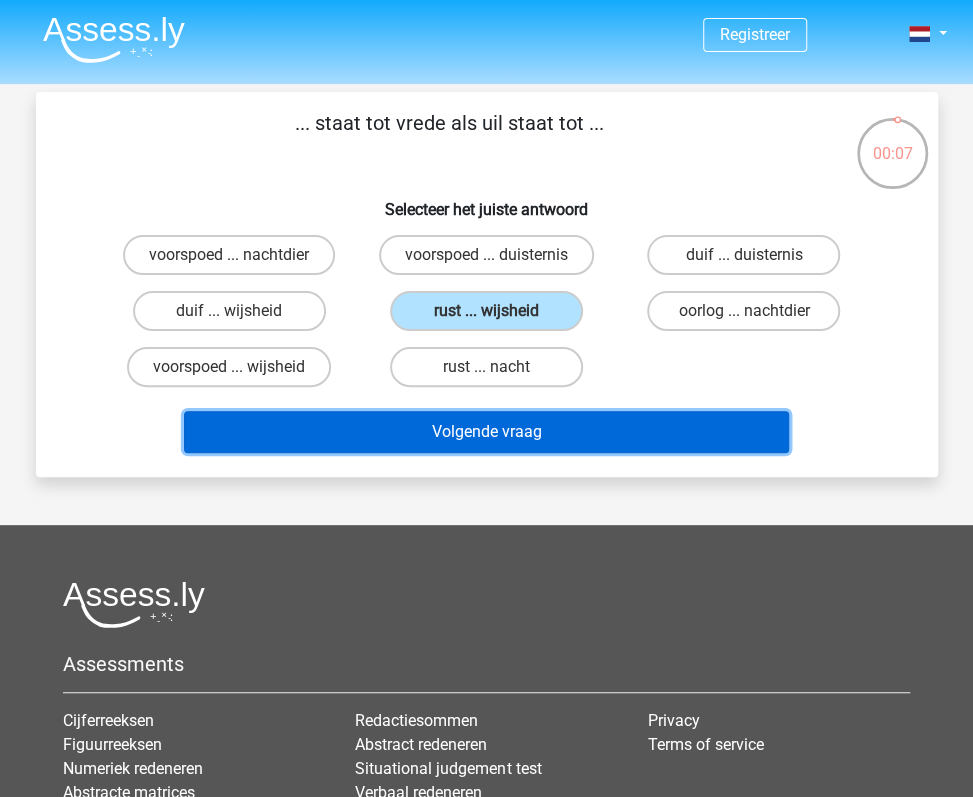 click on "Volgende vraag" at bounding box center [486, 432] 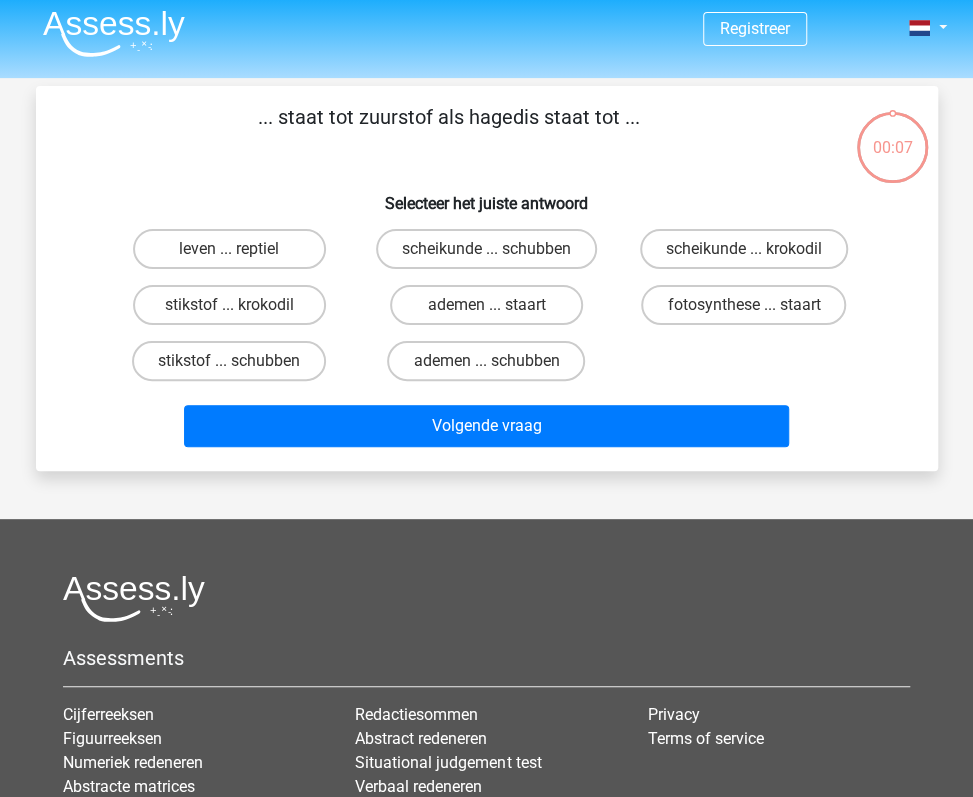 scroll, scrollTop: 0, scrollLeft: 0, axis: both 